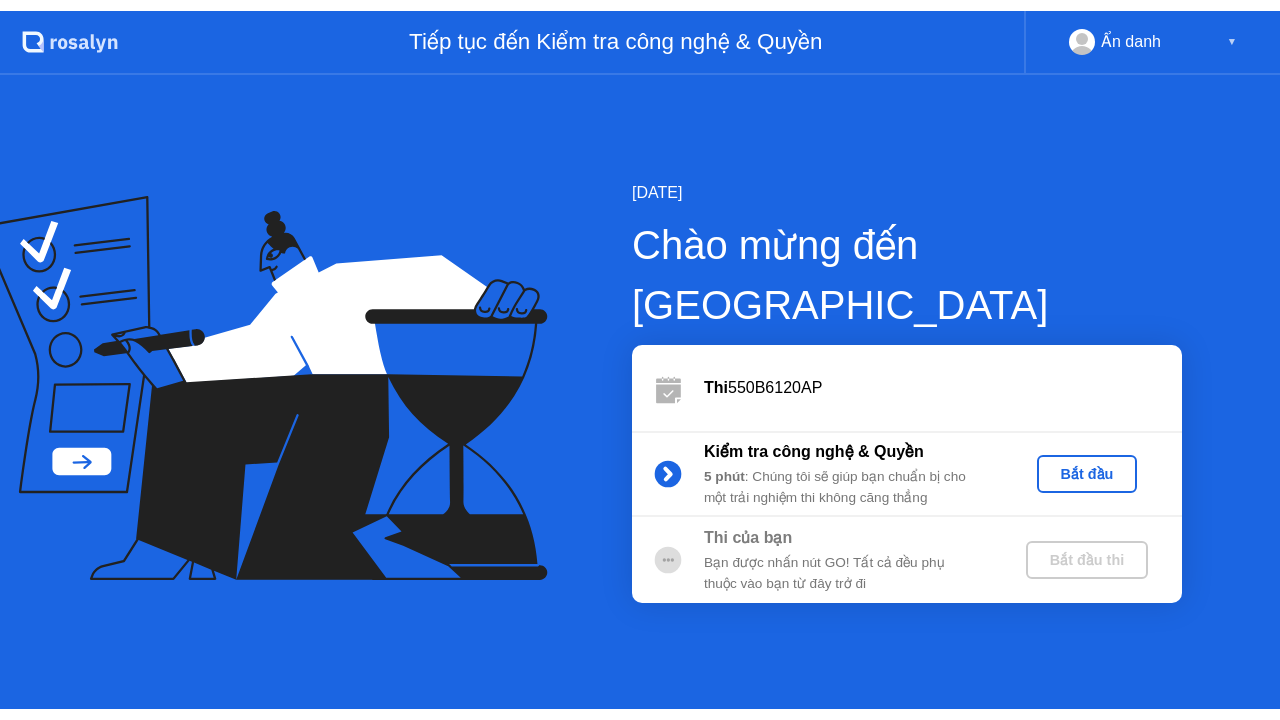 scroll, scrollTop: 0, scrollLeft: 0, axis: both 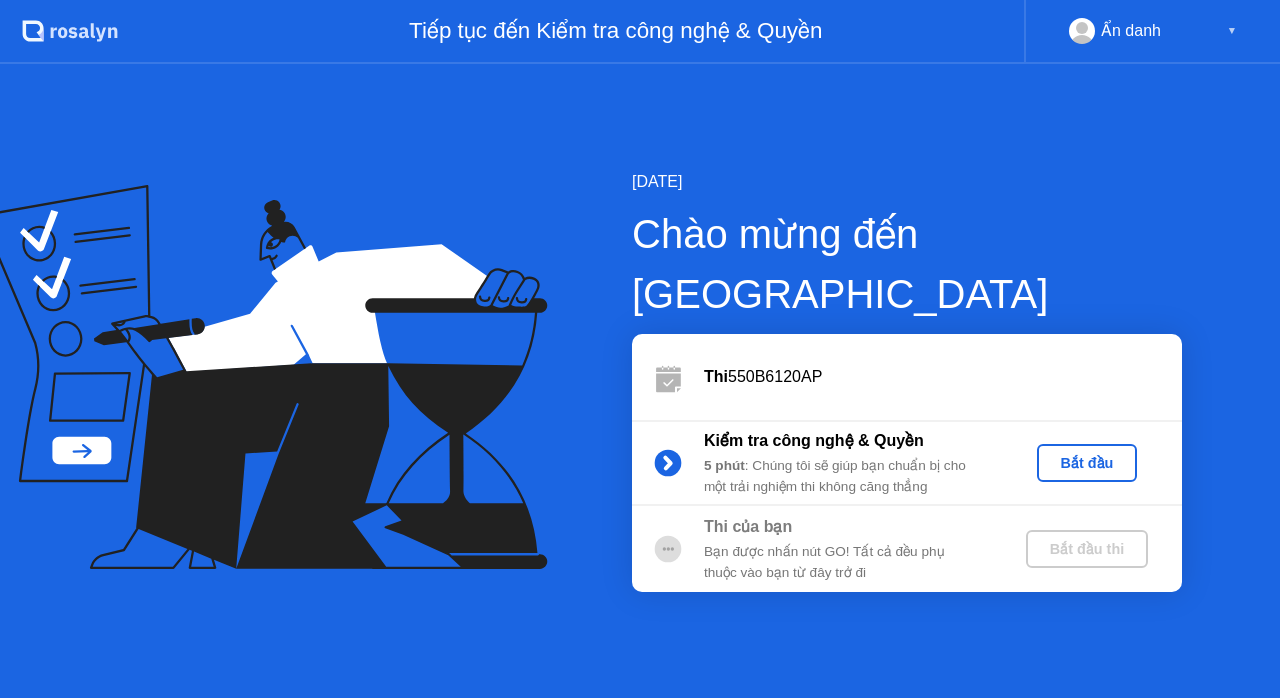 click on "Bắt đầu" 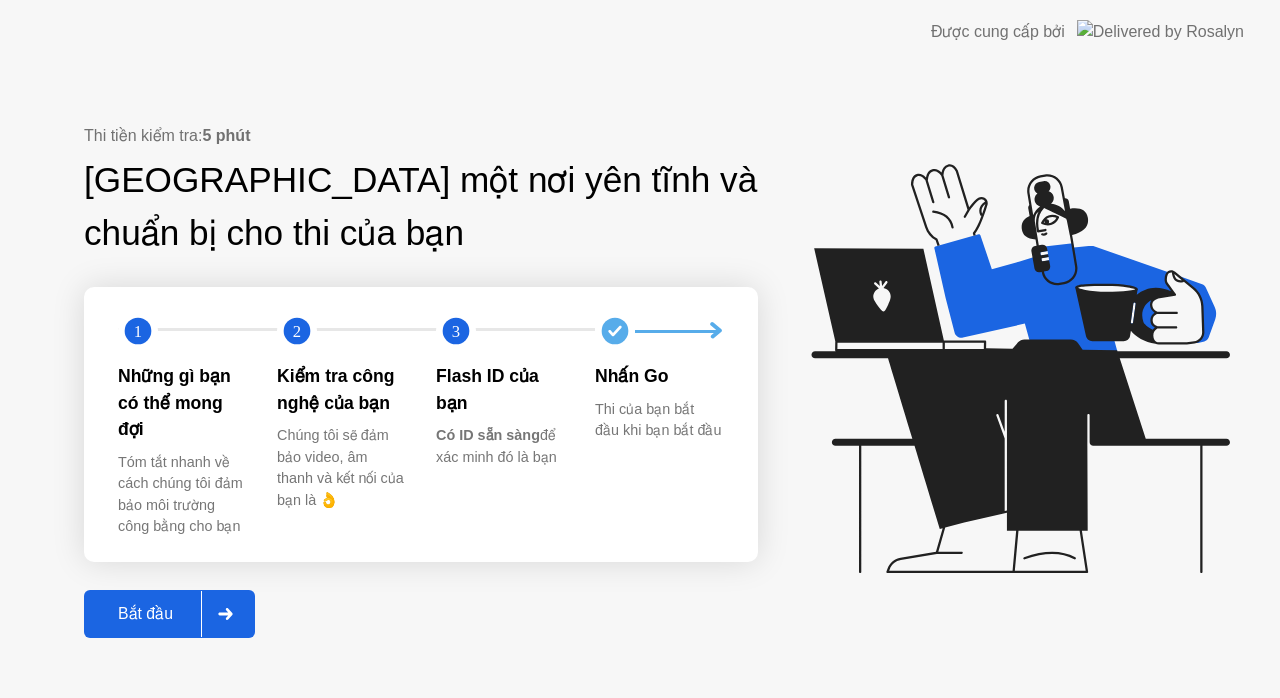 click on "Bắt đầu" 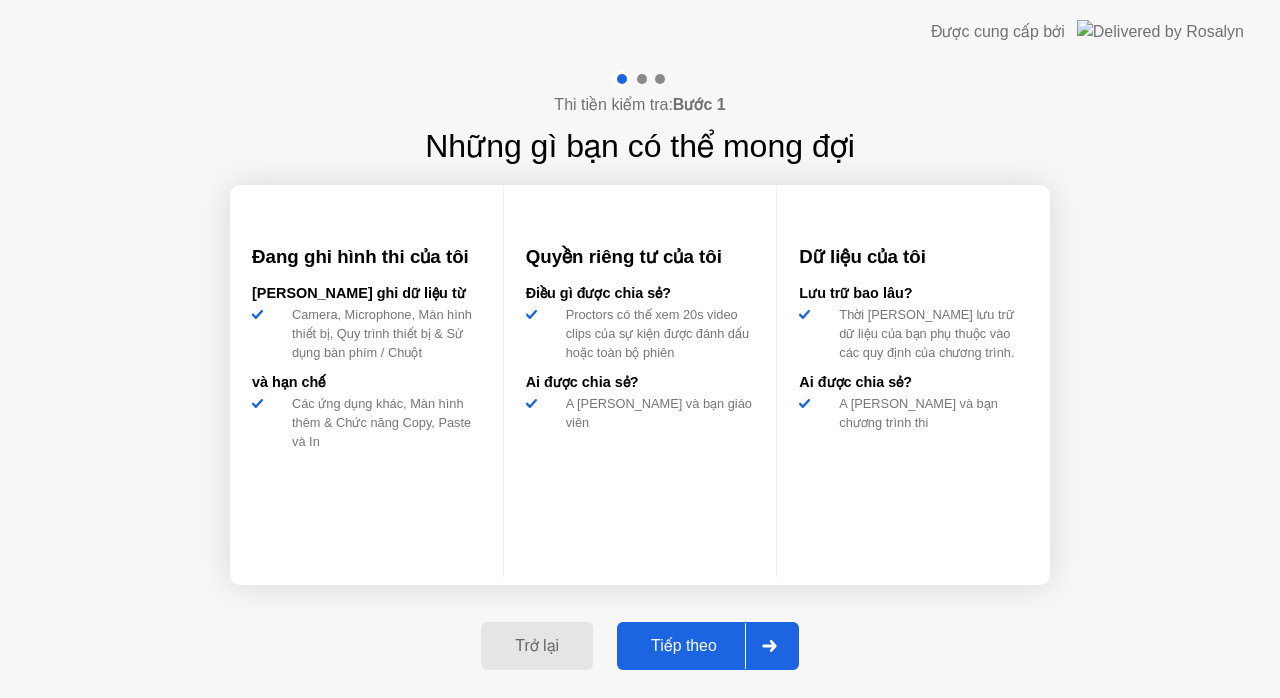 click on "Tiếp theo" 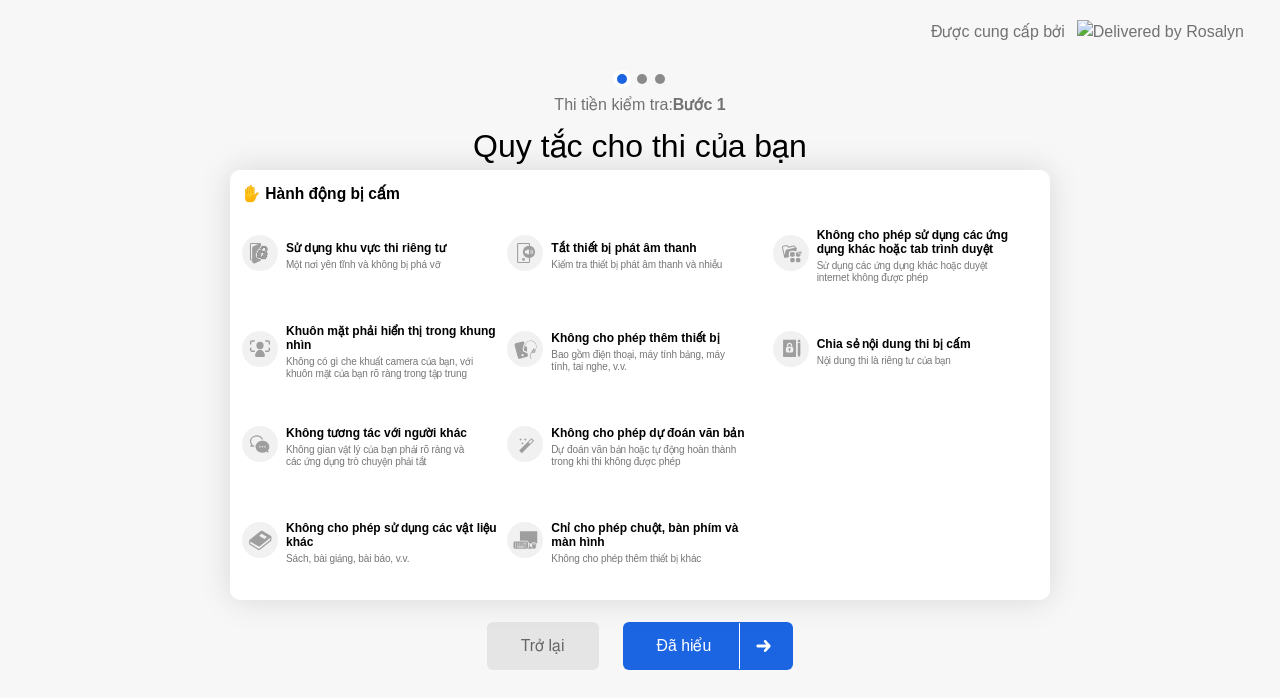 click on "Đã hiểu" 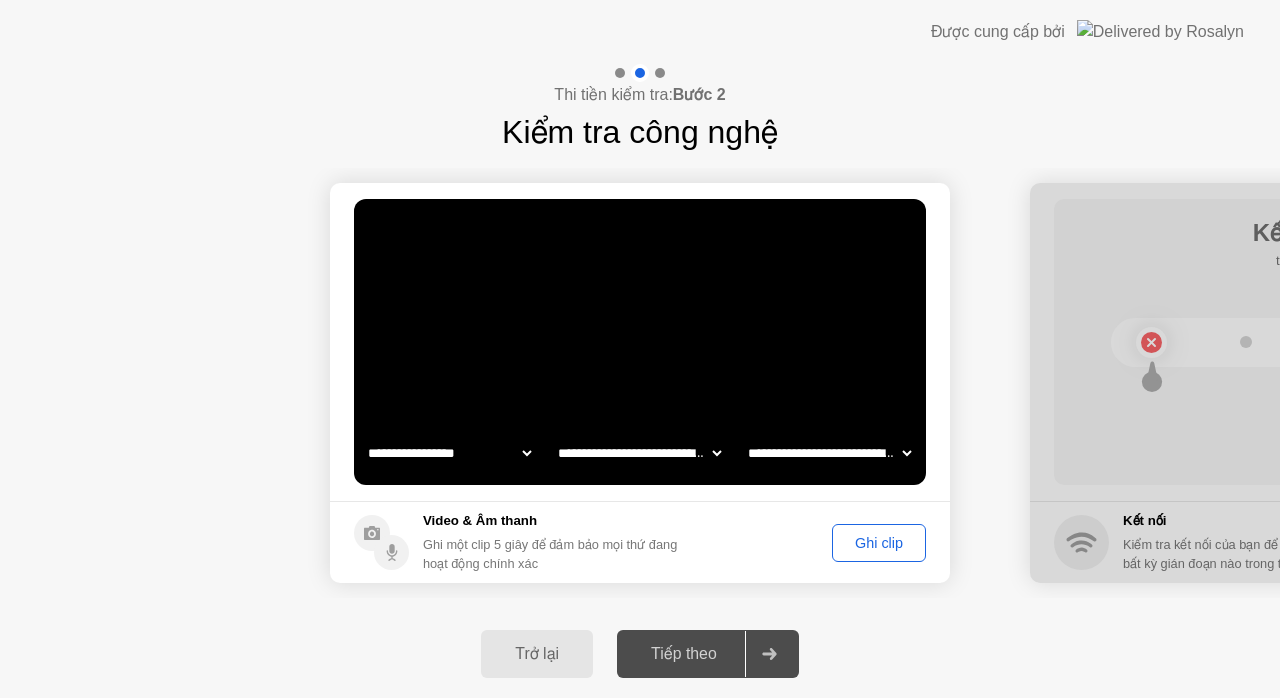 click on "Ghi clip" 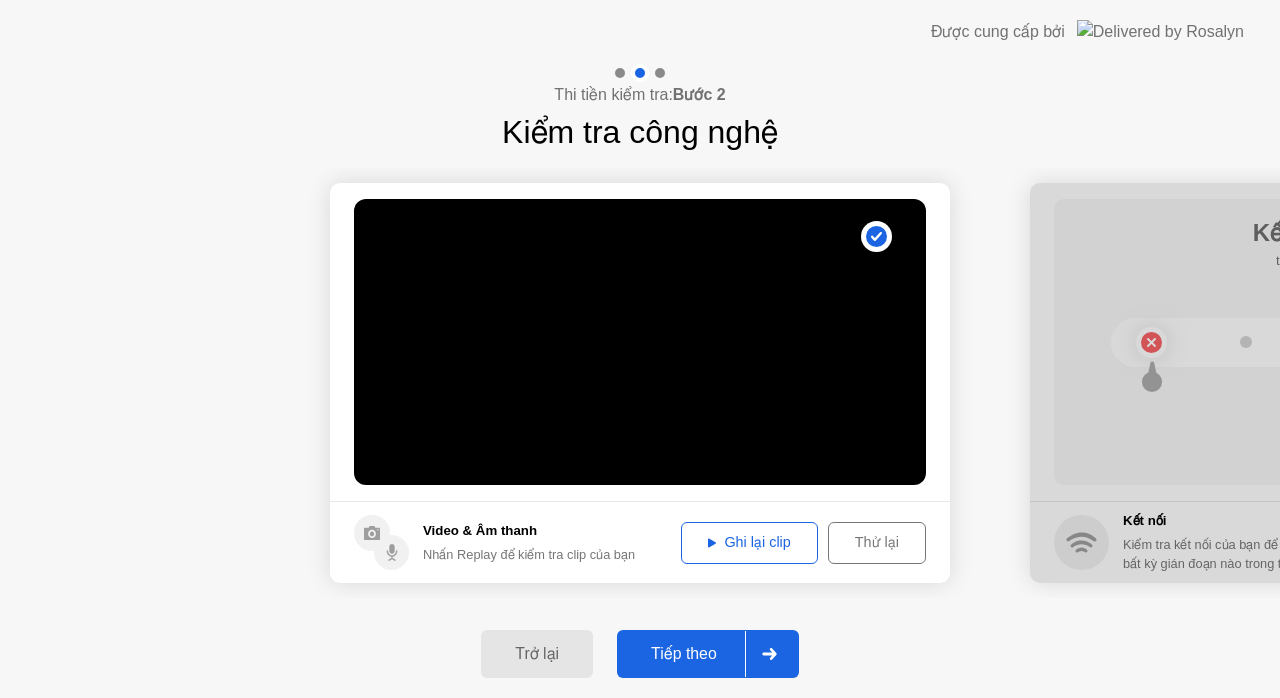click on "Thử lại" 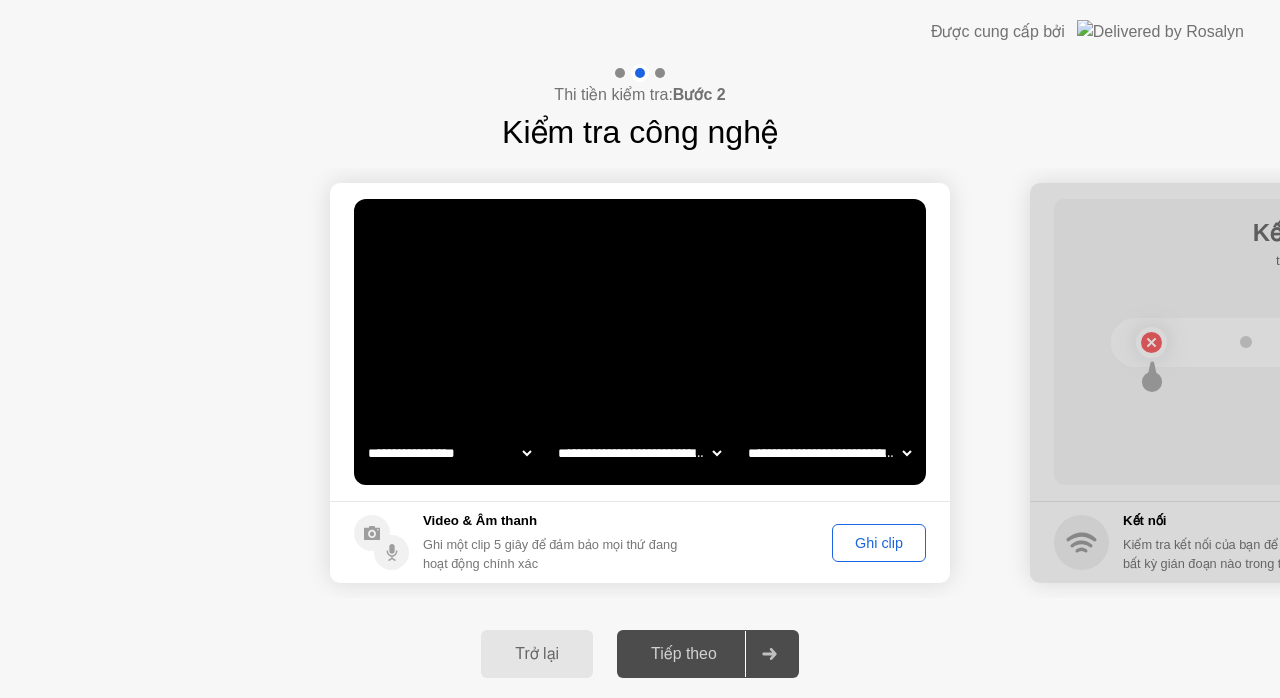 click on "Ghi clip" 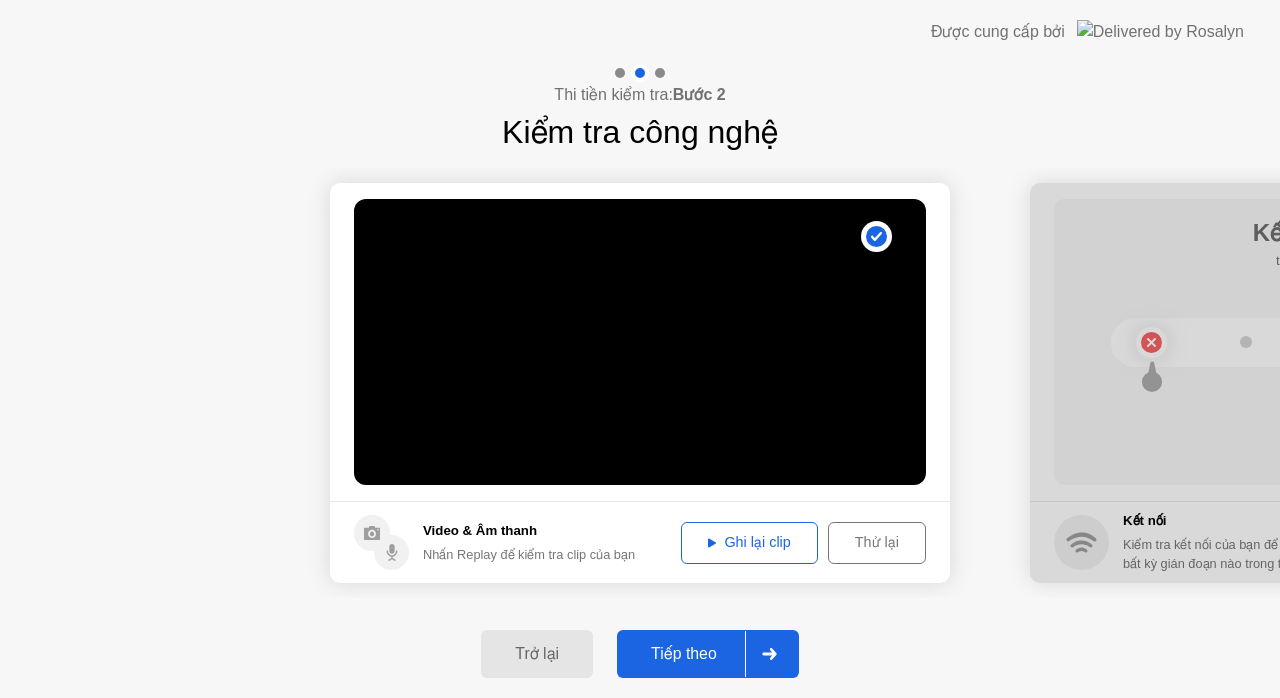 click on "Ghi lại clip" 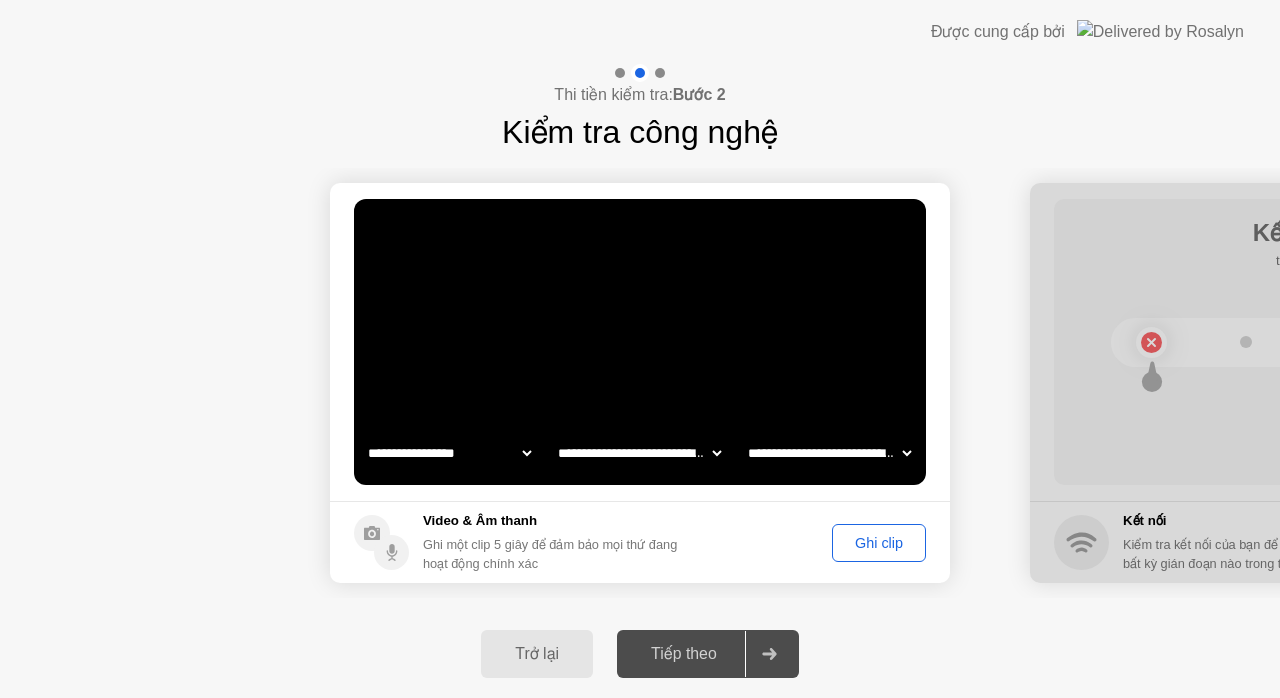 click on "Ghi clip" 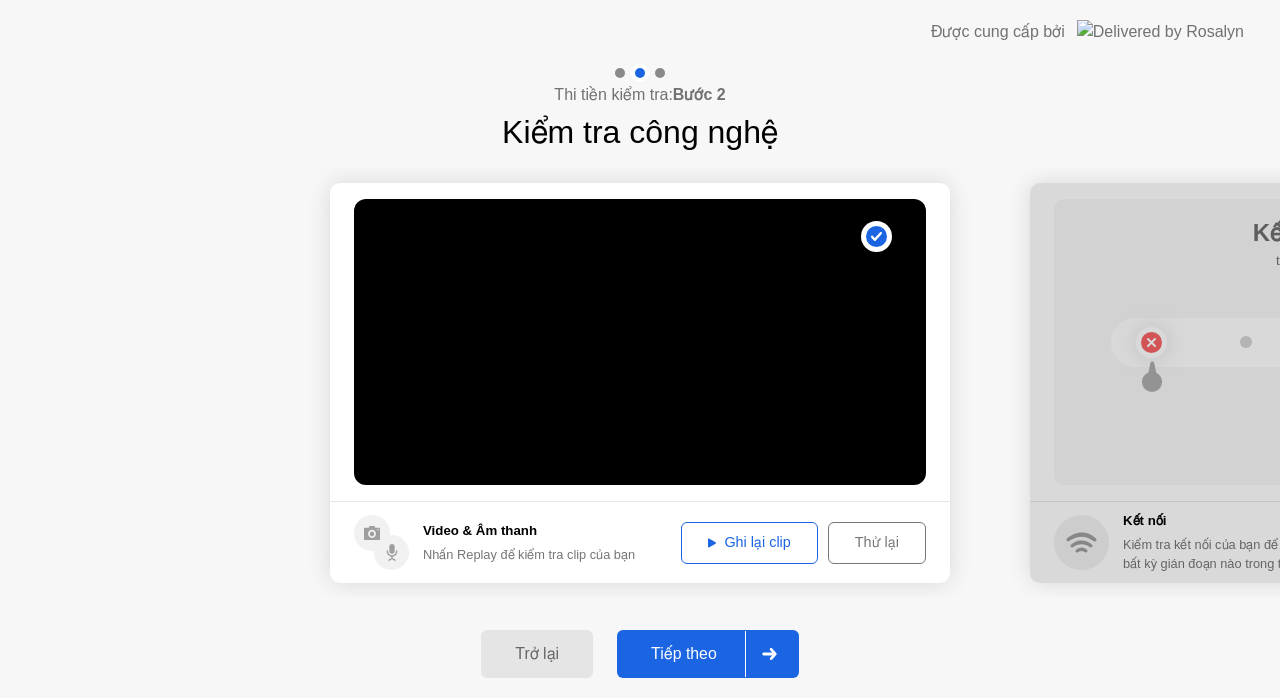 click on "Ghi lại clip" 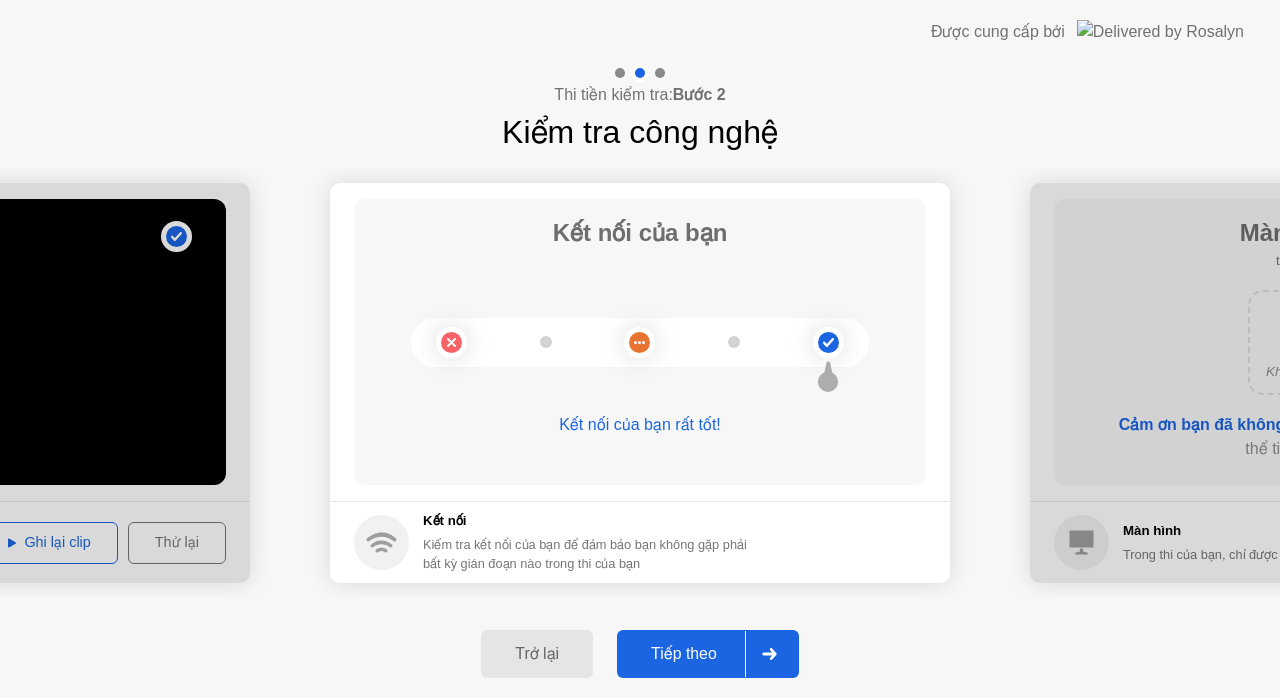 click on "Tiếp theo" 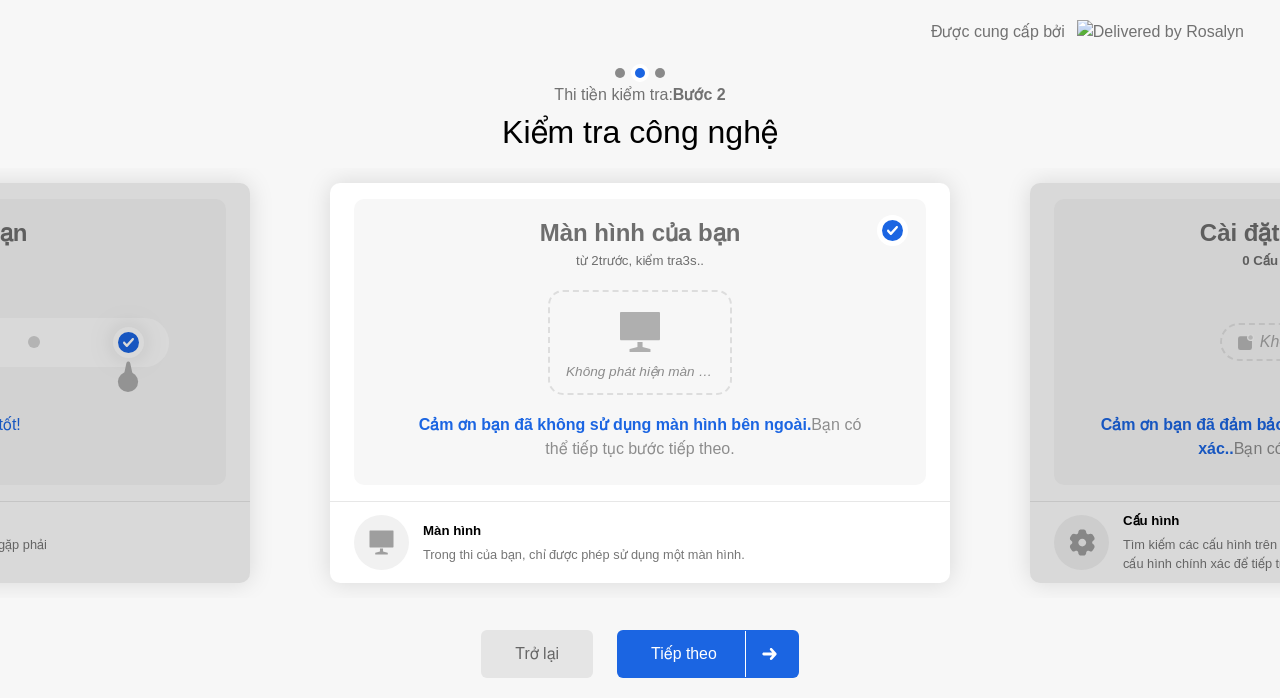 click on "Tiếp theo" 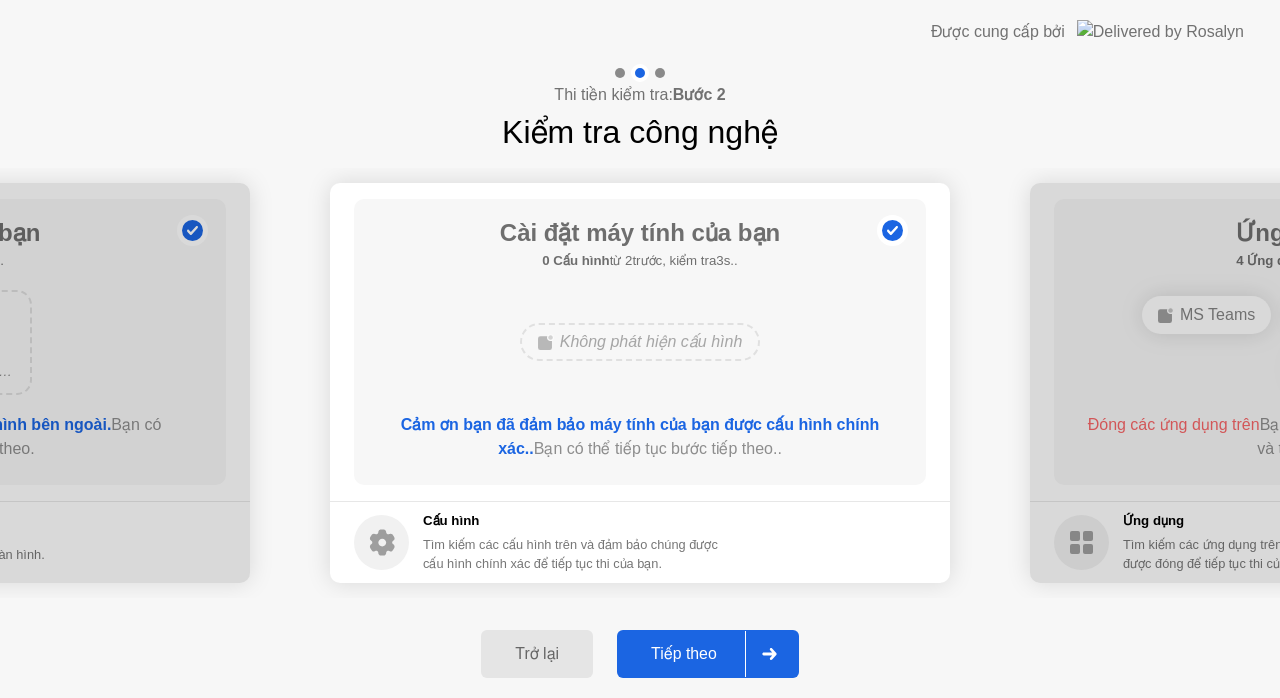 click on "Tiếp theo" 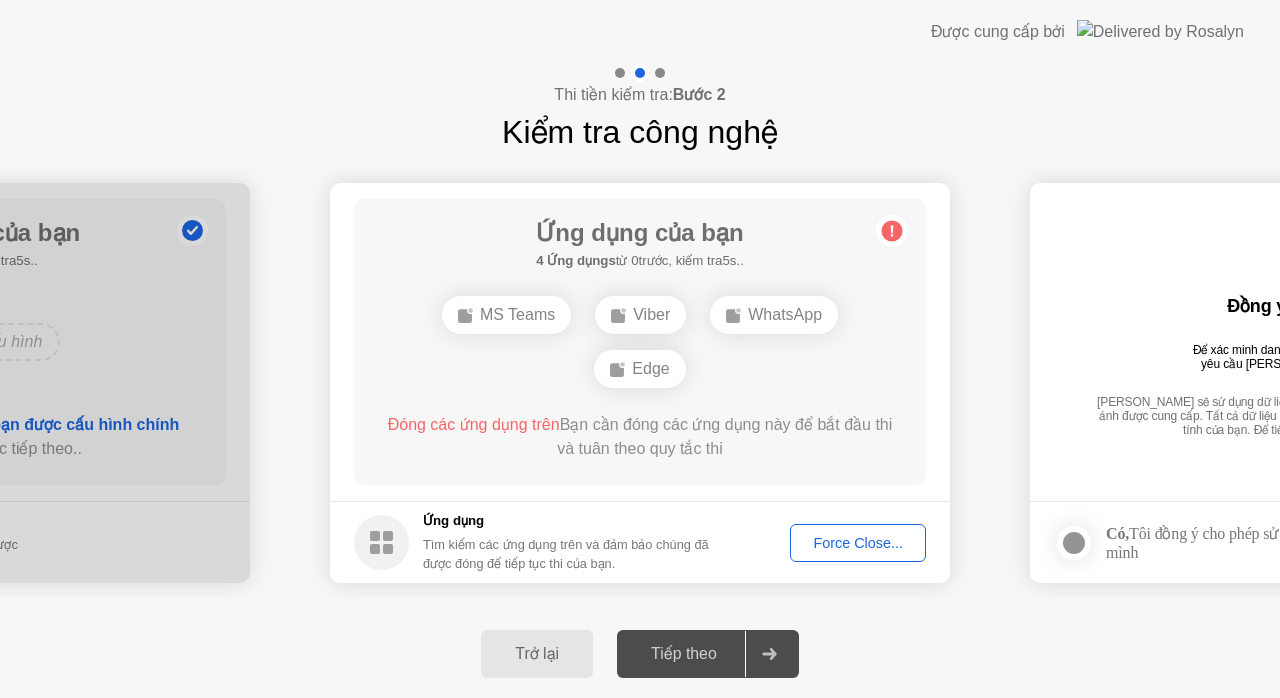 click 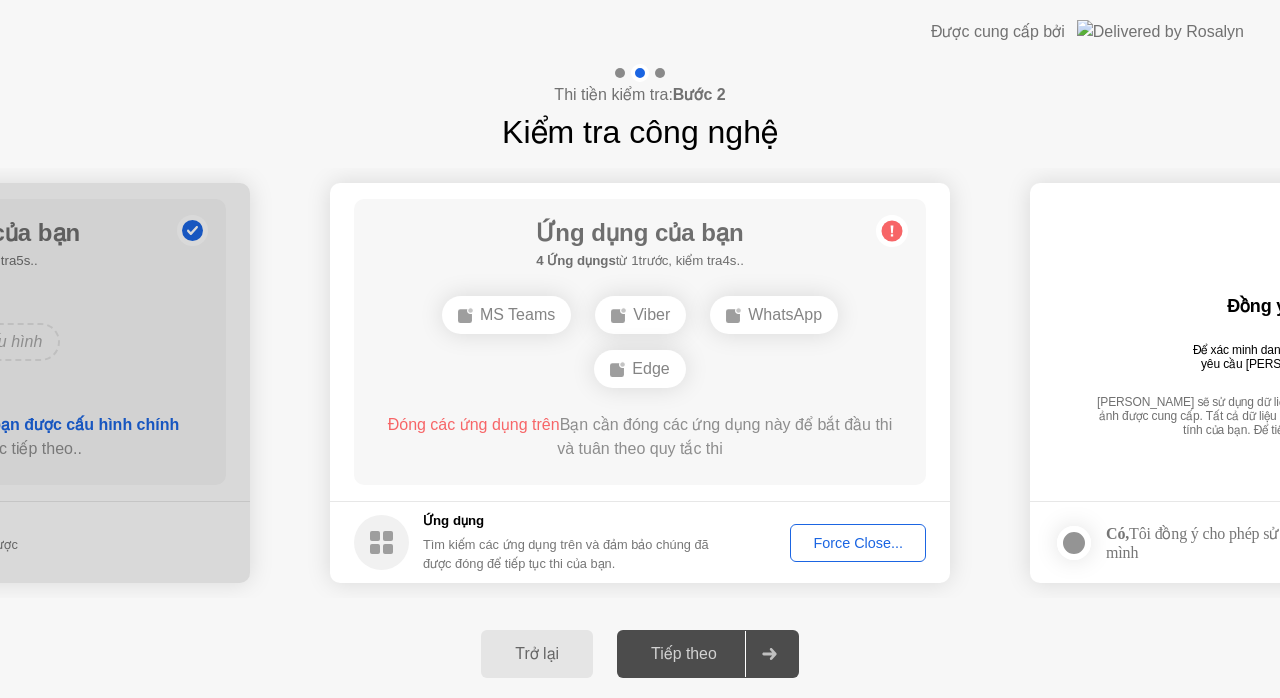 click on "Ứng dụng của bạn 4 Ứng dụngs  từ 1trước, kiểm tra4s..  MS Teams   Viber   WhatsApp   Edge  Đóng các ứng dụng trên  Bạn cần đóng các ứng dụng này để bắt đầu thi và tuân theo quy tắc thi" 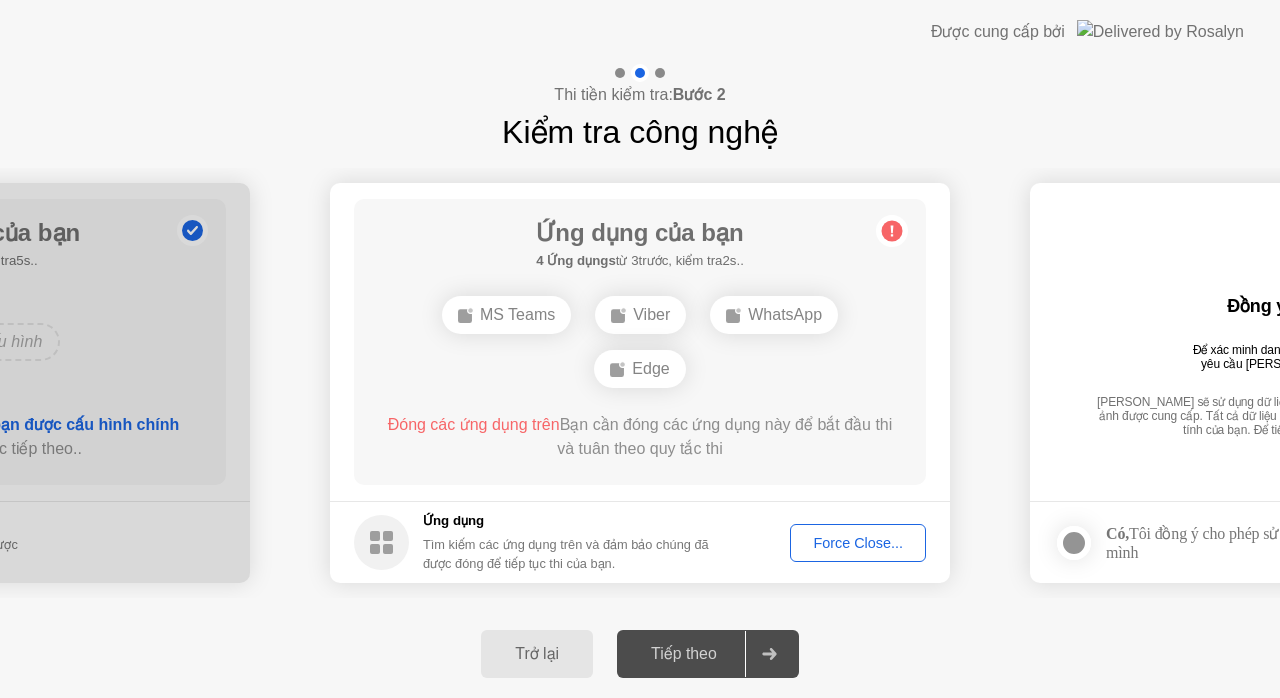 click on "Force Close..." 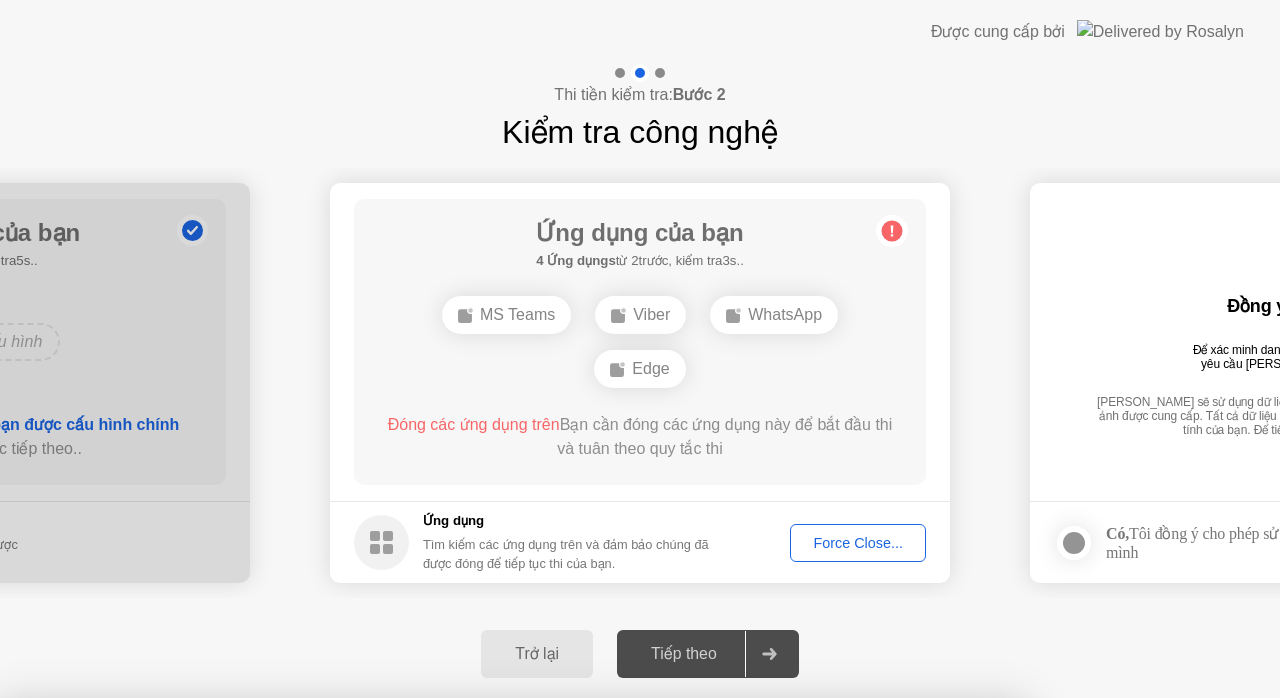 click on "Xác nhận" at bounding box center [580, 1028] 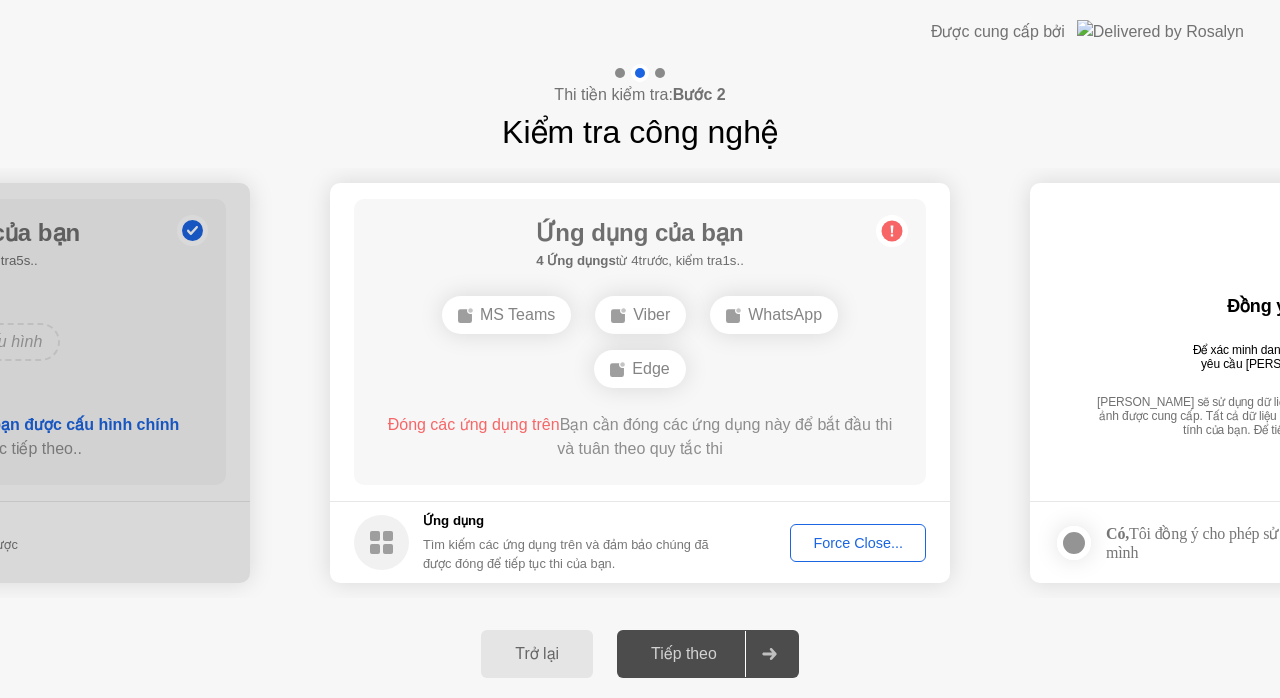 click on "Force Close..." 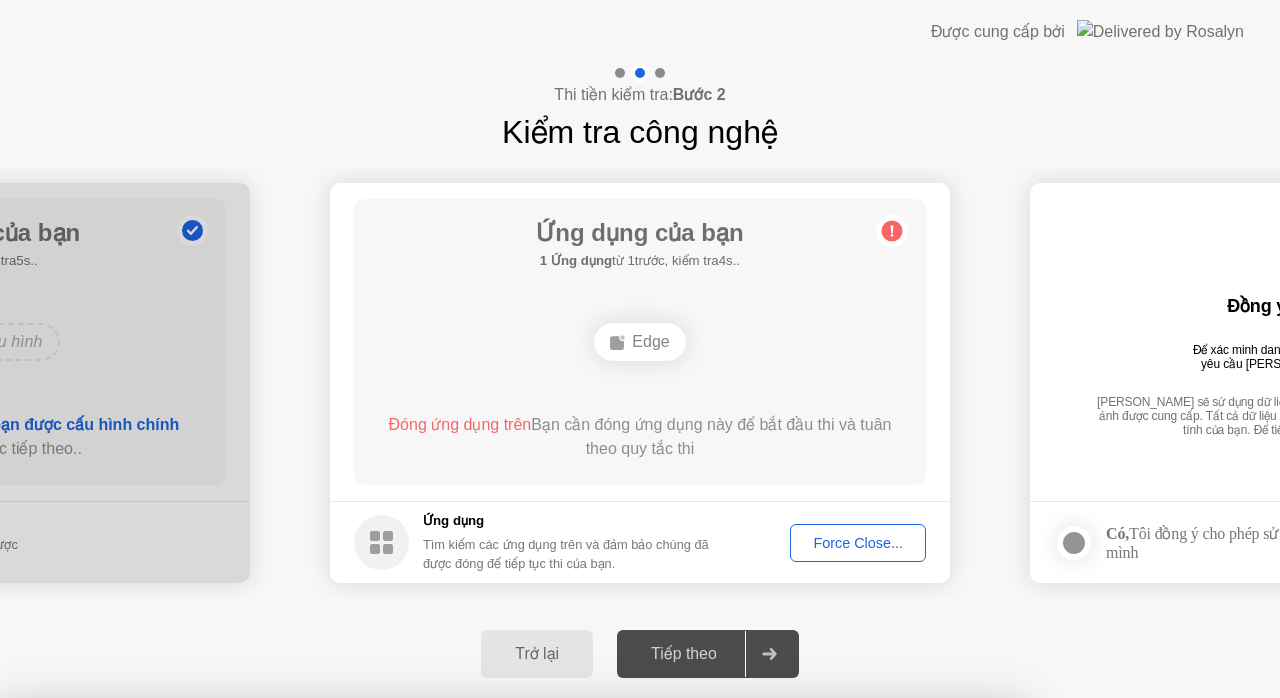 click on "Xác nhận" at bounding box center (580, 974) 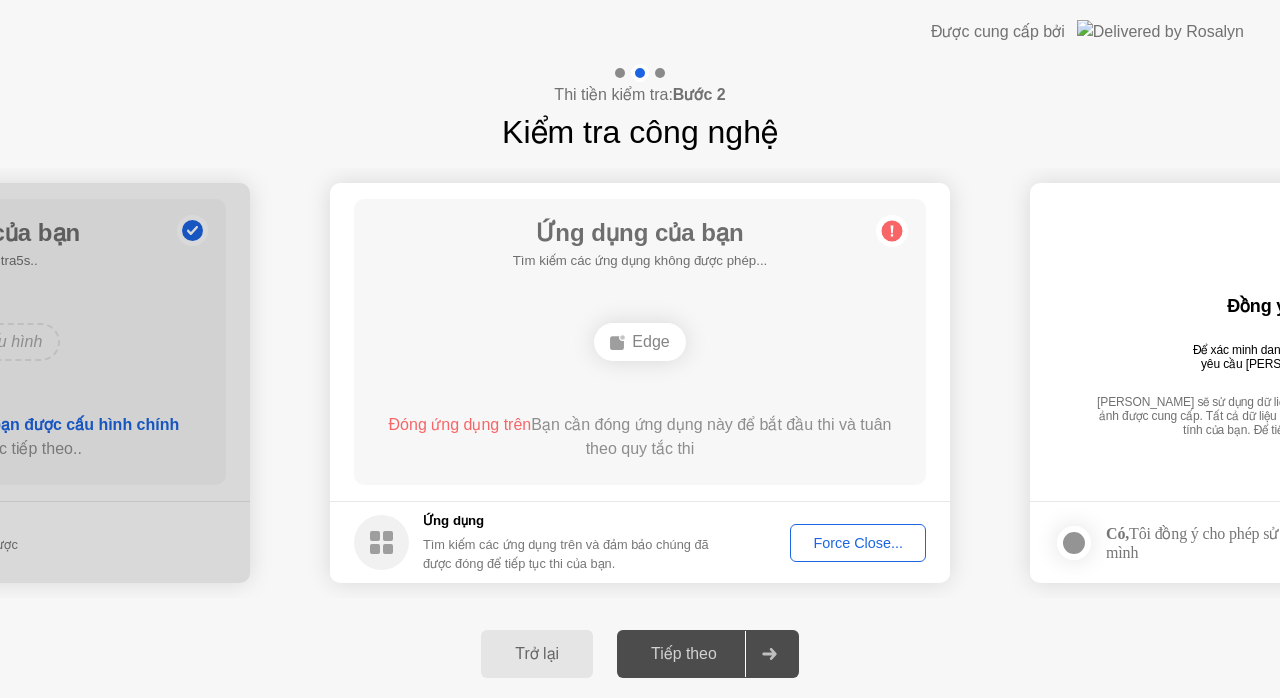 click on "Force Close..." 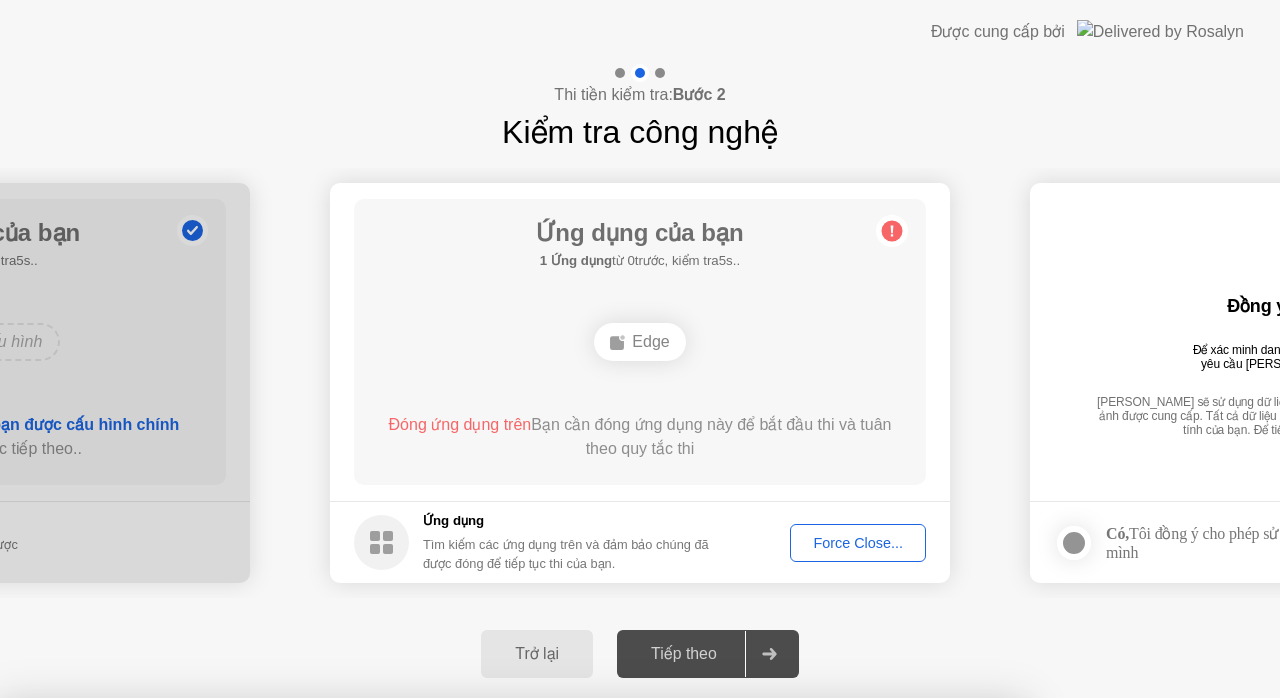click on "Xác nhận" at bounding box center [580, 974] 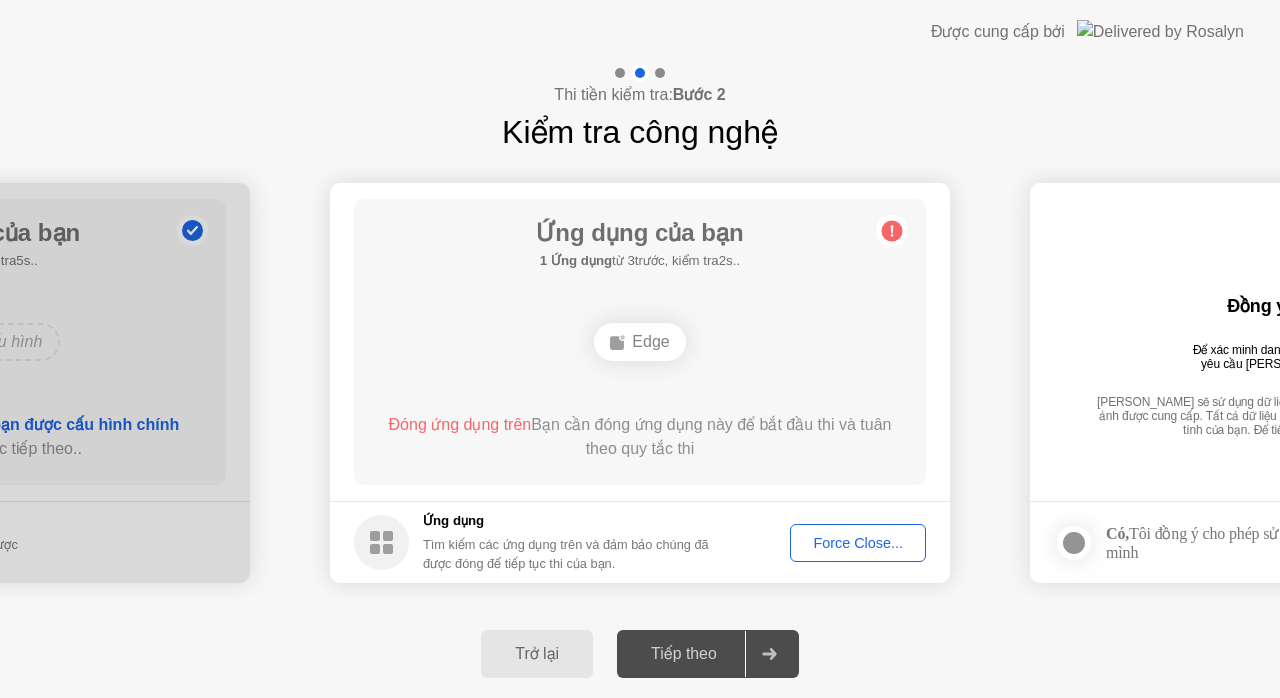 click on "Force Close..." 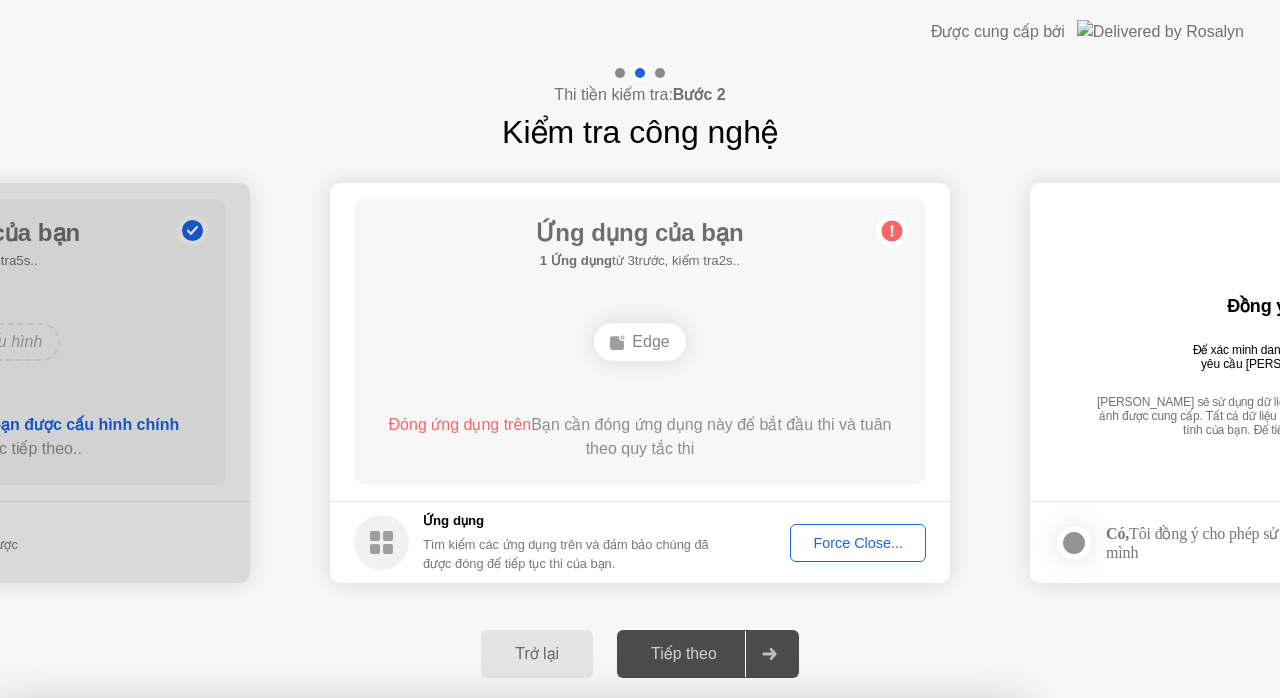 click at bounding box center (640, 698) 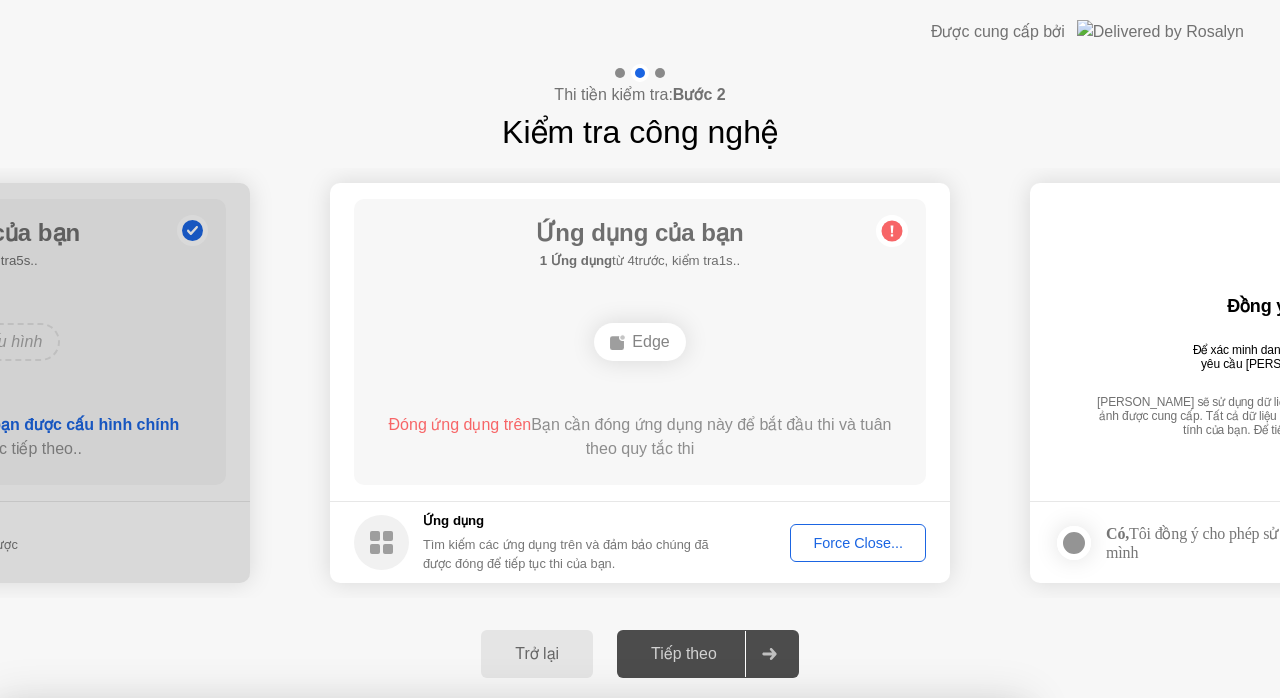 drag, startPoint x: 707, startPoint y: 439, endPoint x: 705, endPoint y: 457, distance: 18.110771 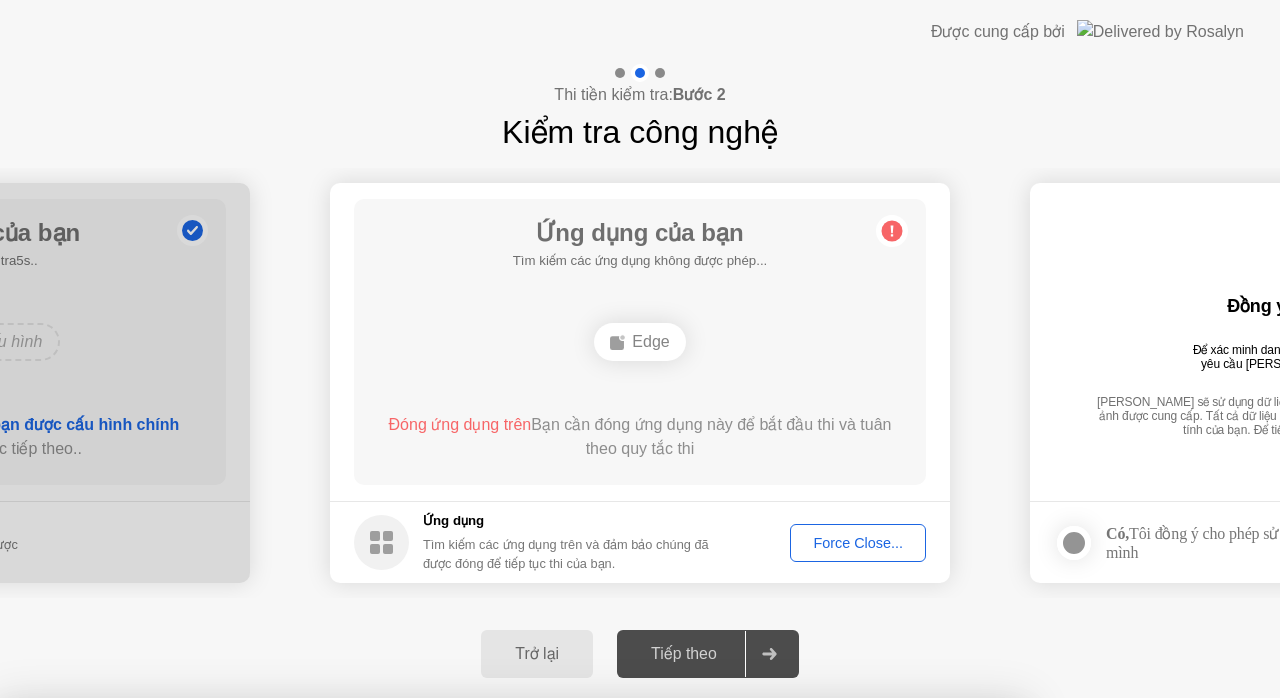 click on "Xác nhận" at bounding box center [580, 974] 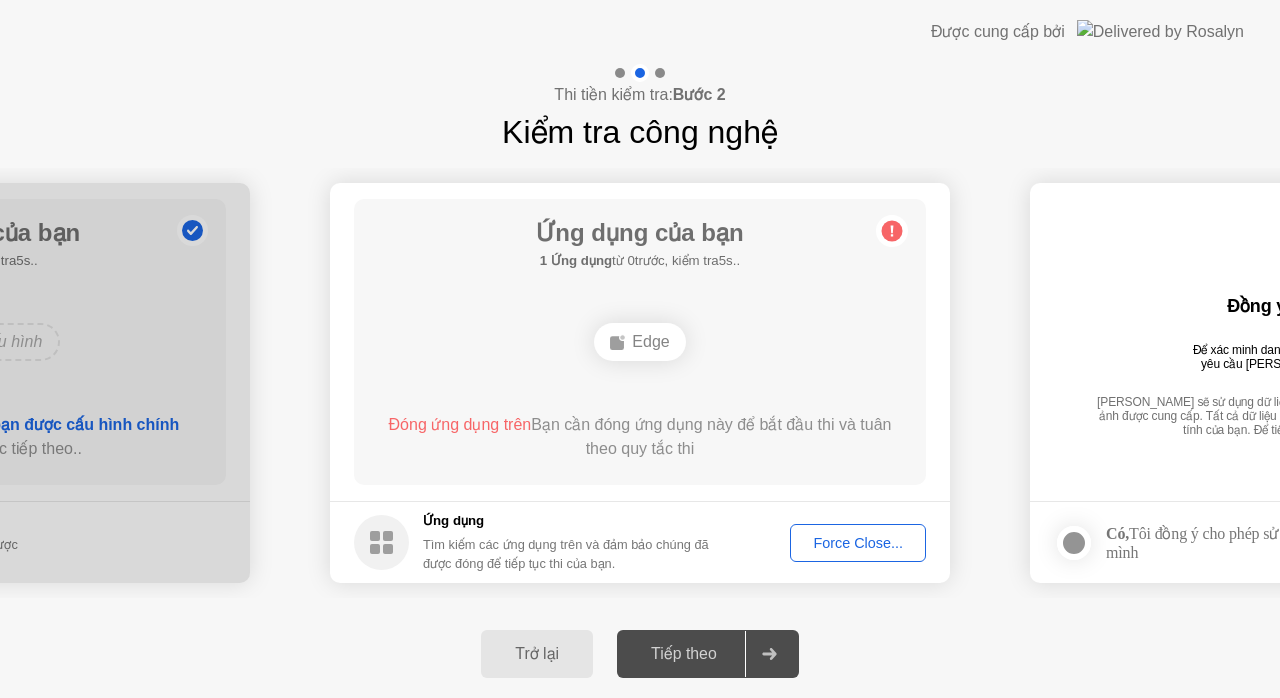 click on "Edge" 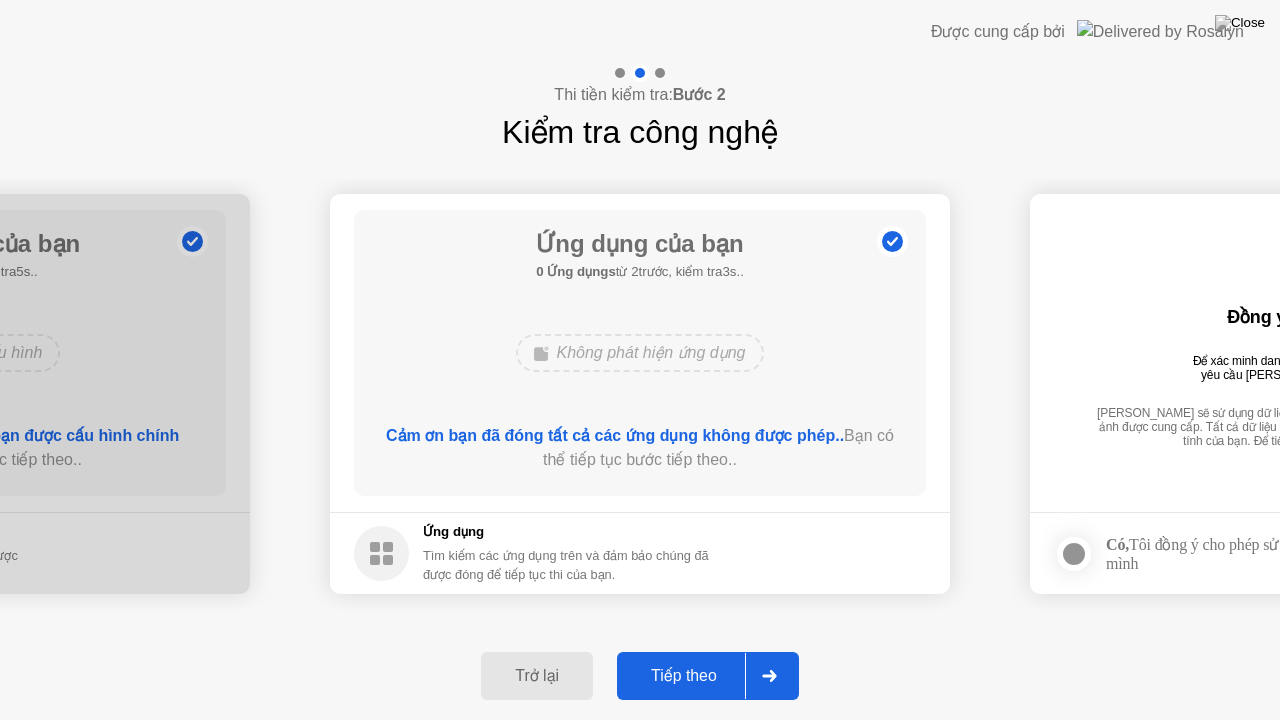 click on "Tiếp theo" 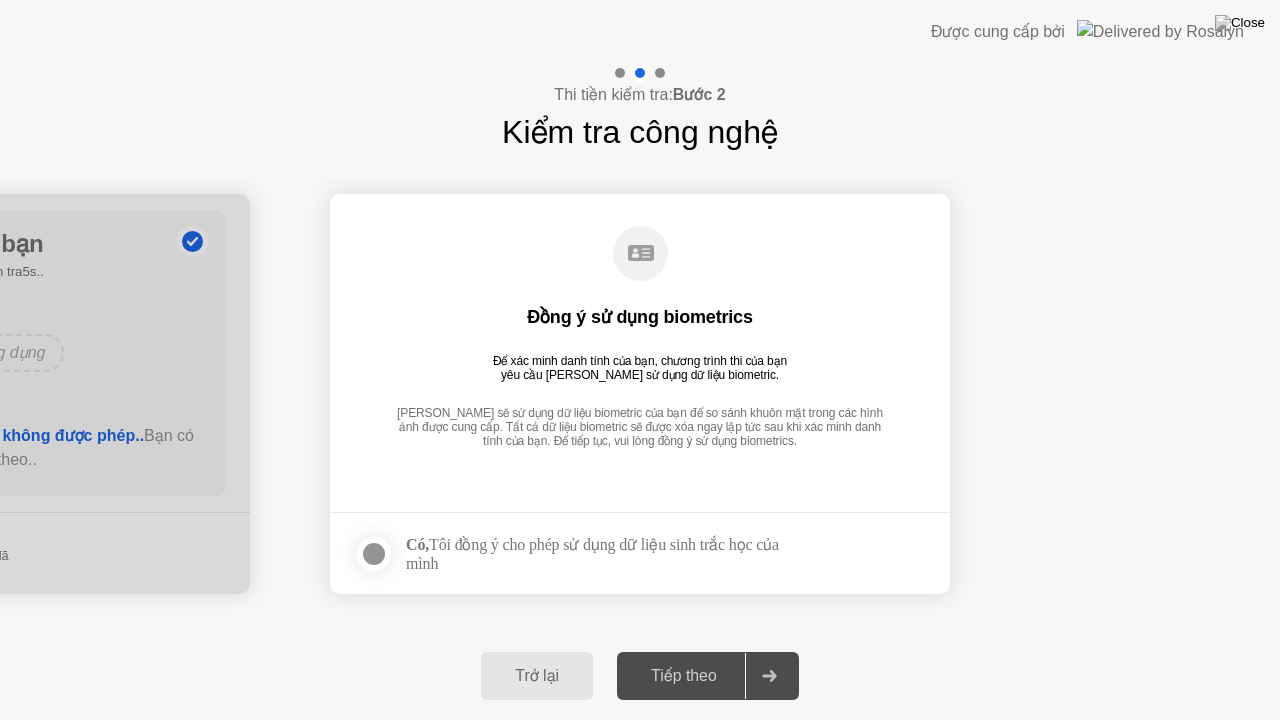 click 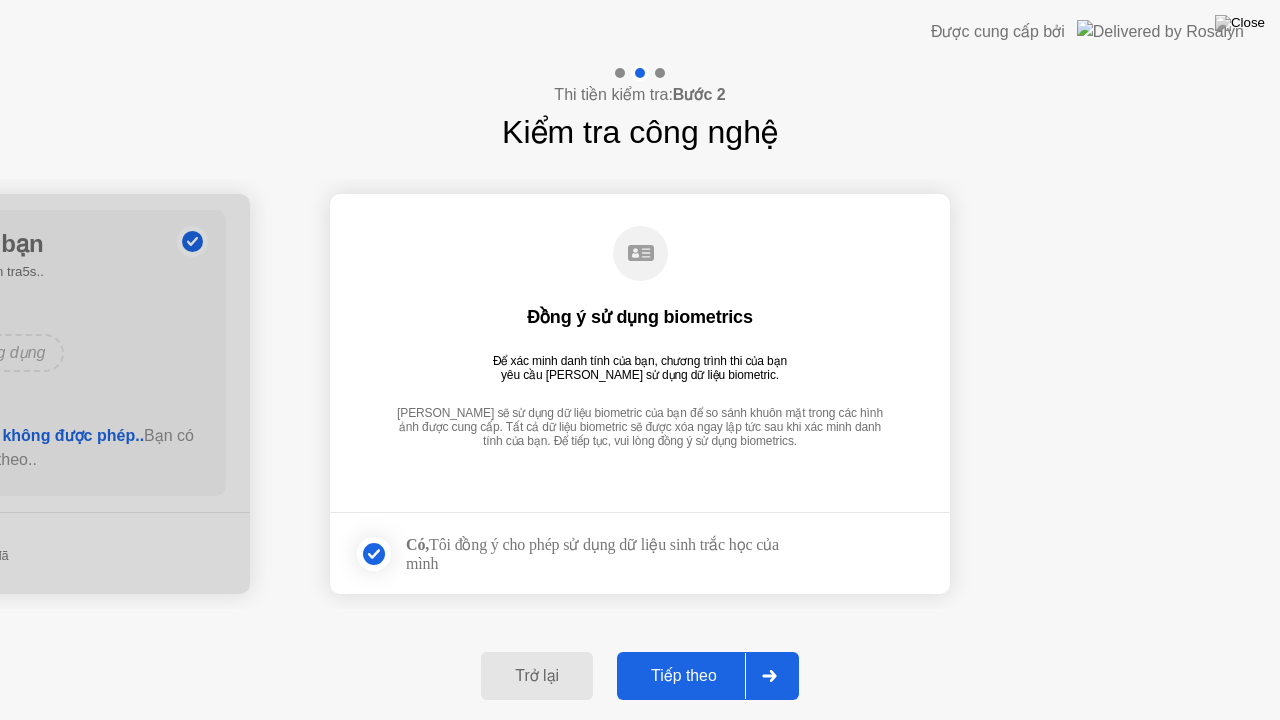 click on "Tiếp theo" 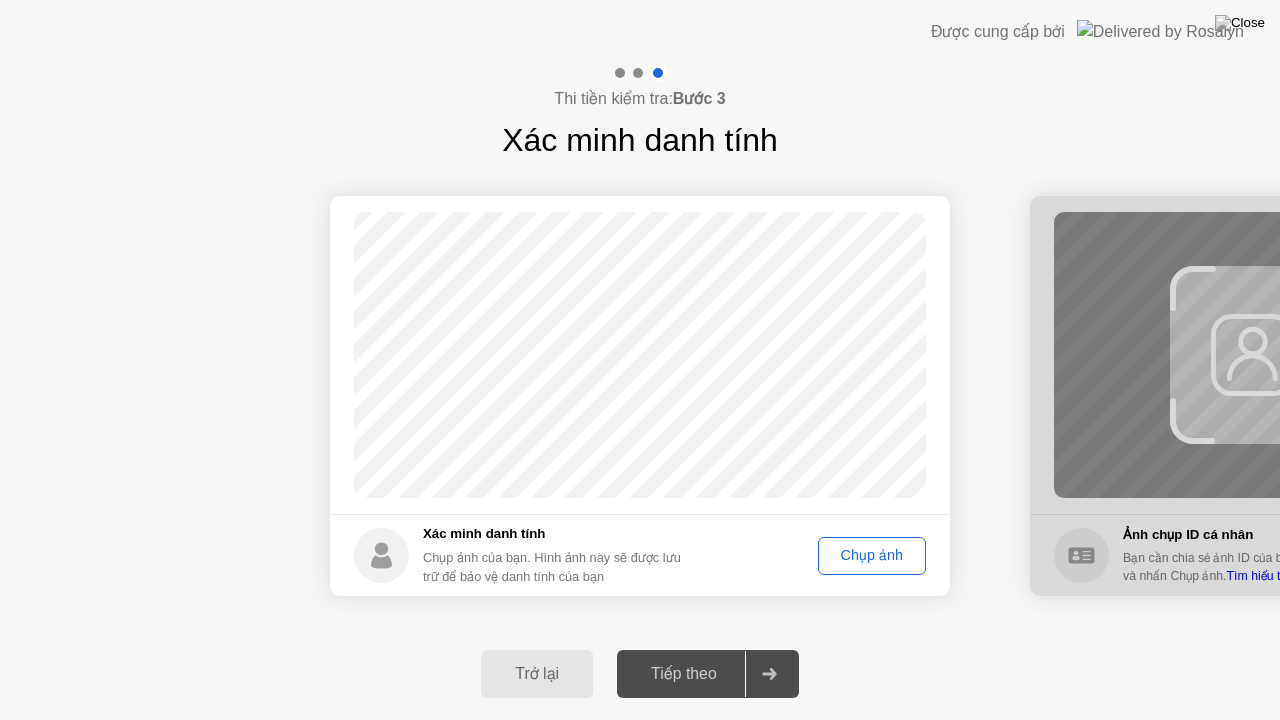 click on "Chụp ảnh" 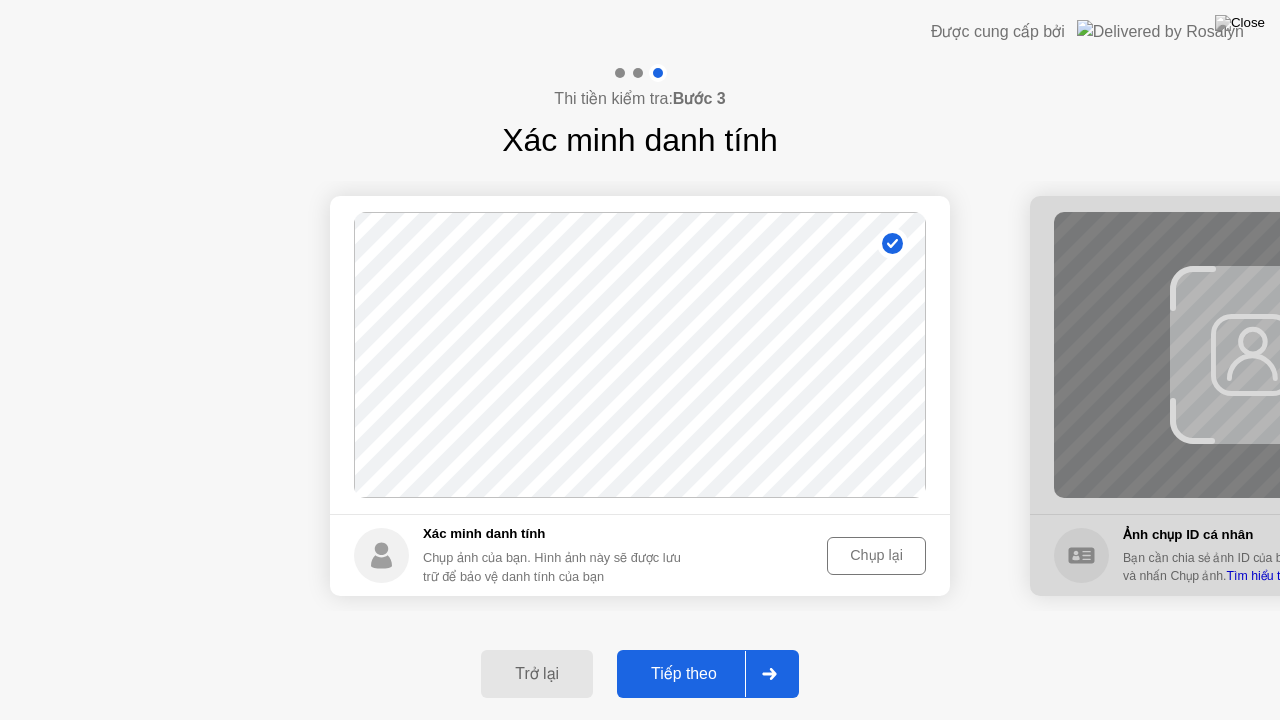 click on "Tiếp theo" 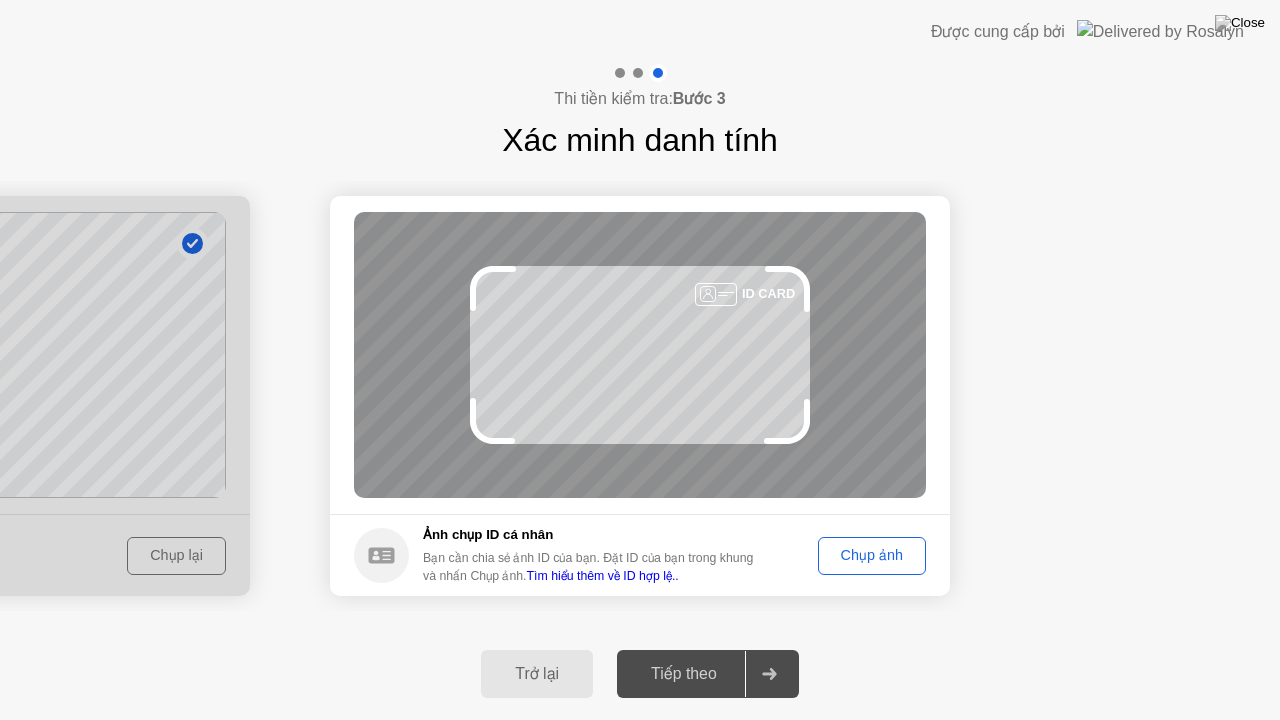 click on "Chụp ảnh" 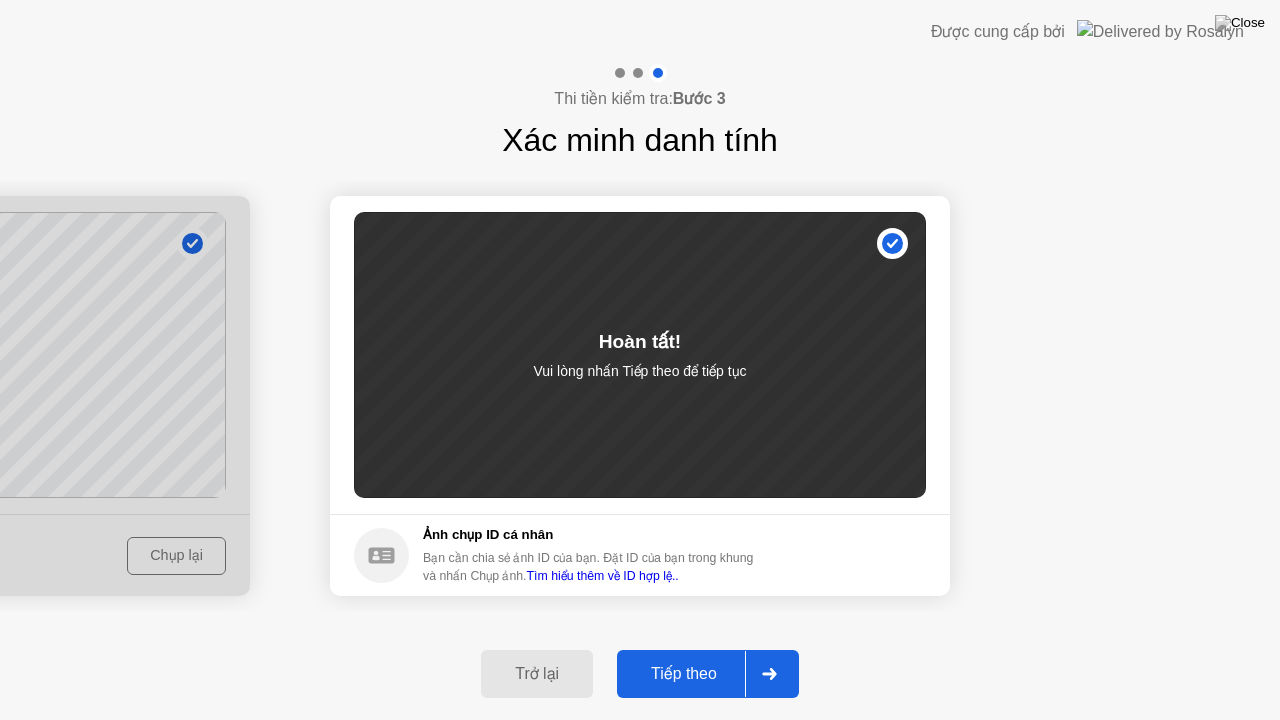 click on "Tiếp theo" 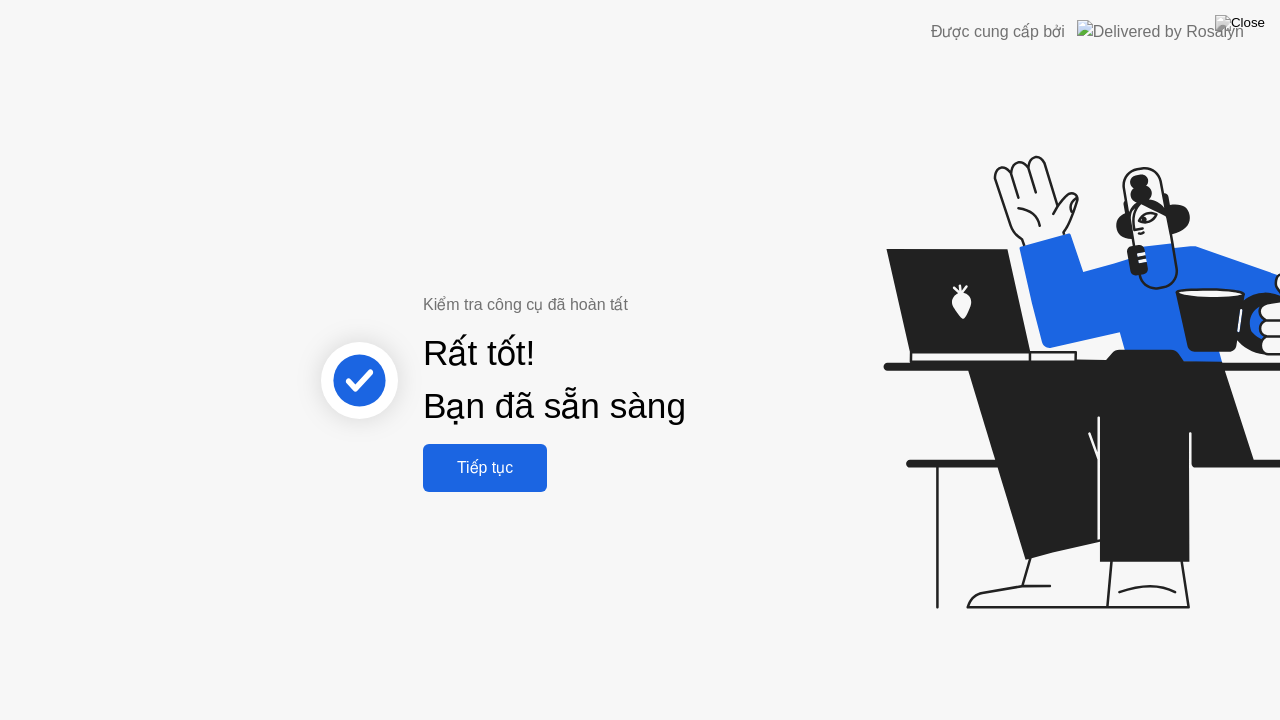 click on "Tiếp tục" 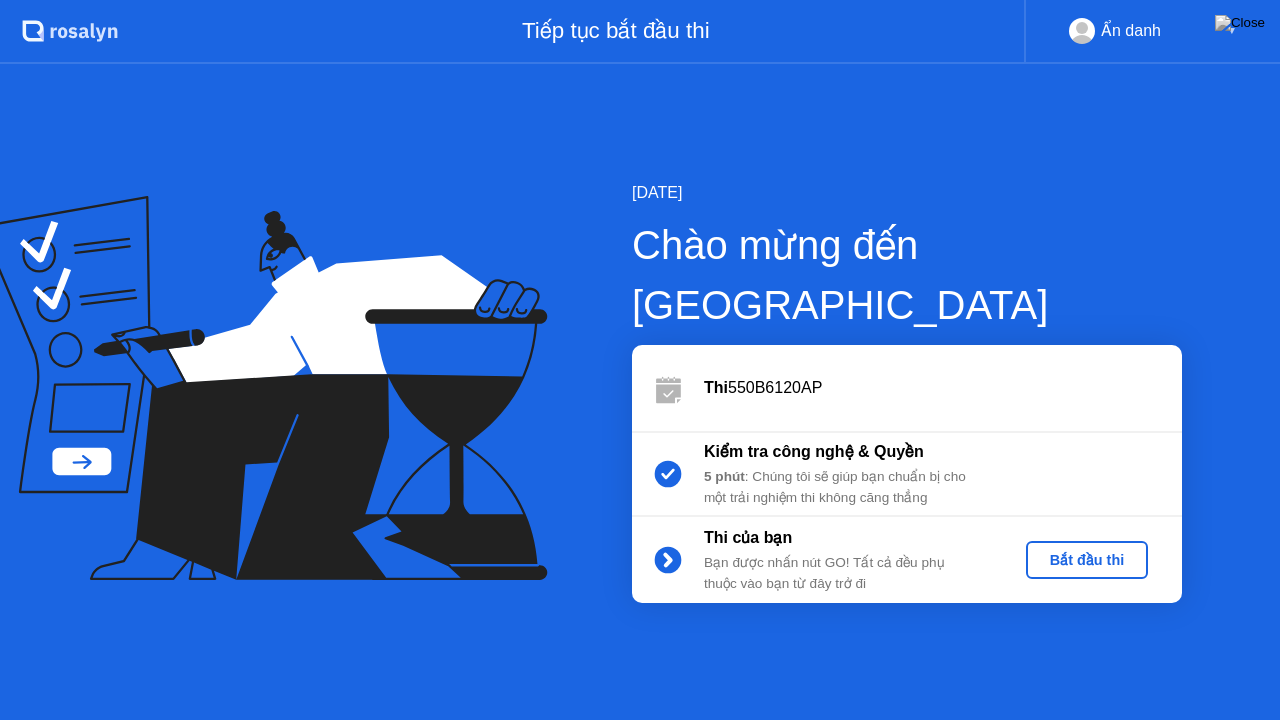 click on "Bắt đầu thi" 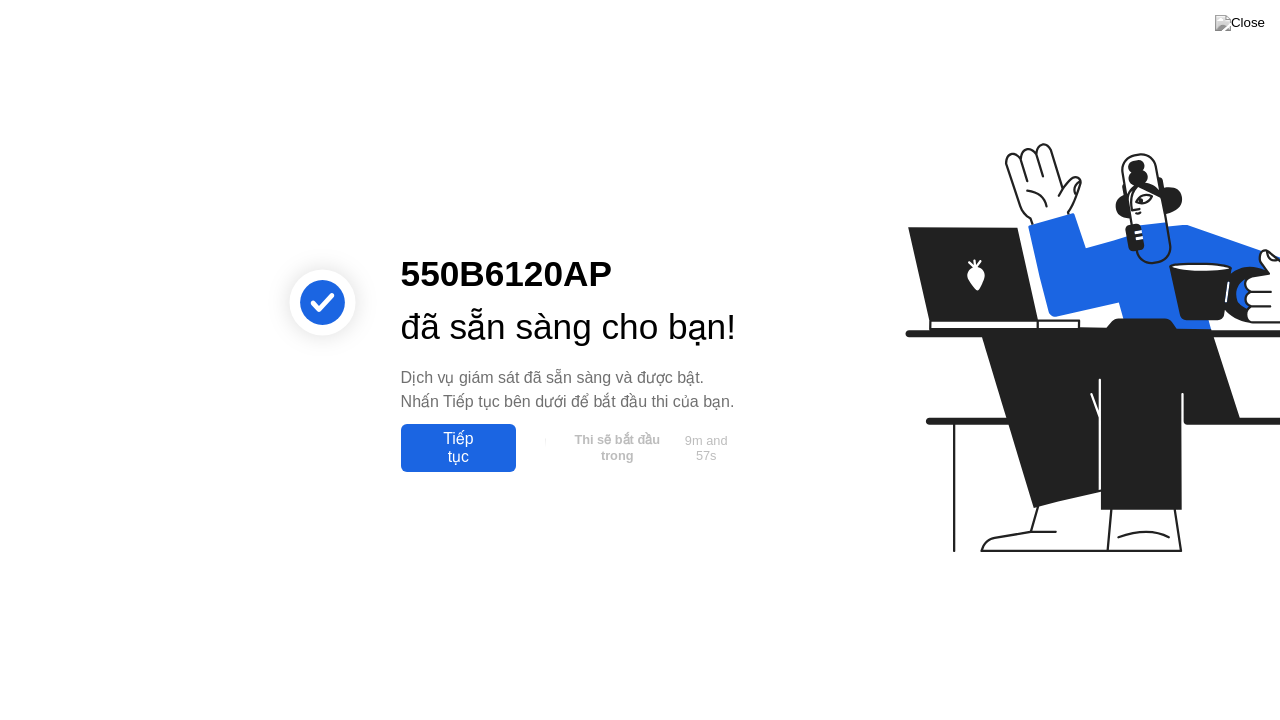 click on "Tiếp tục" 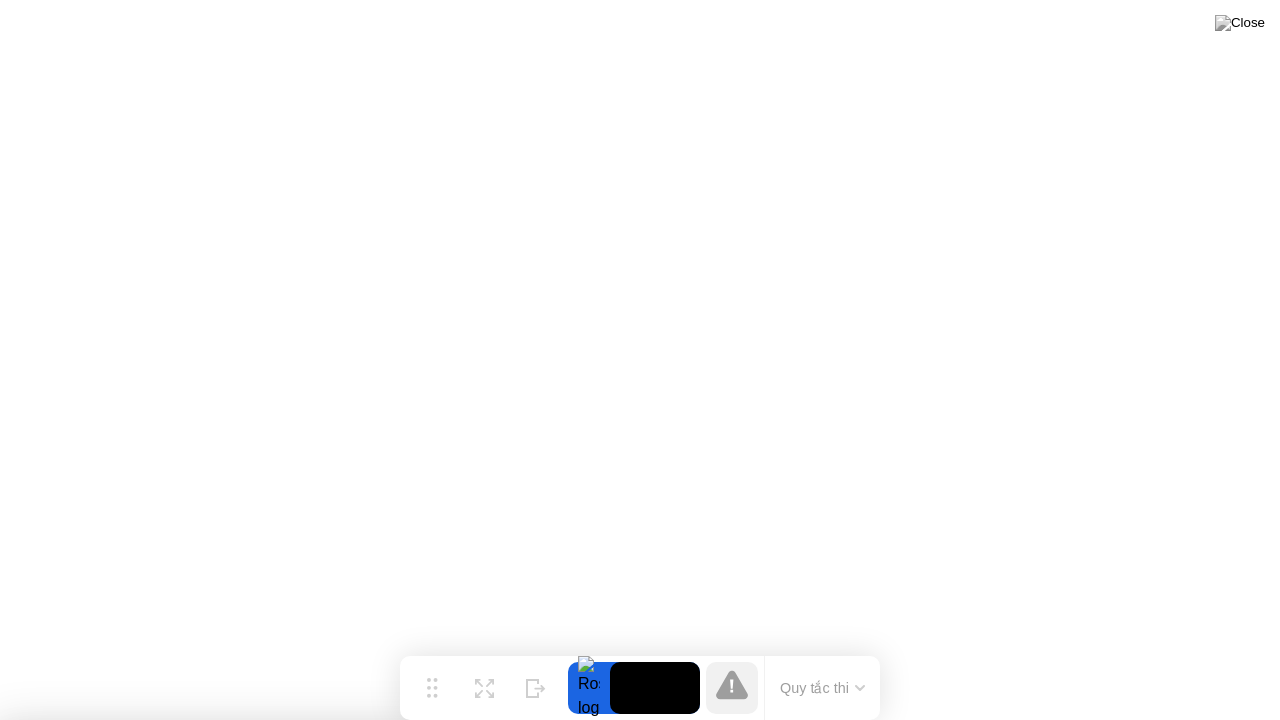 click at bounding box center (640, 1610) 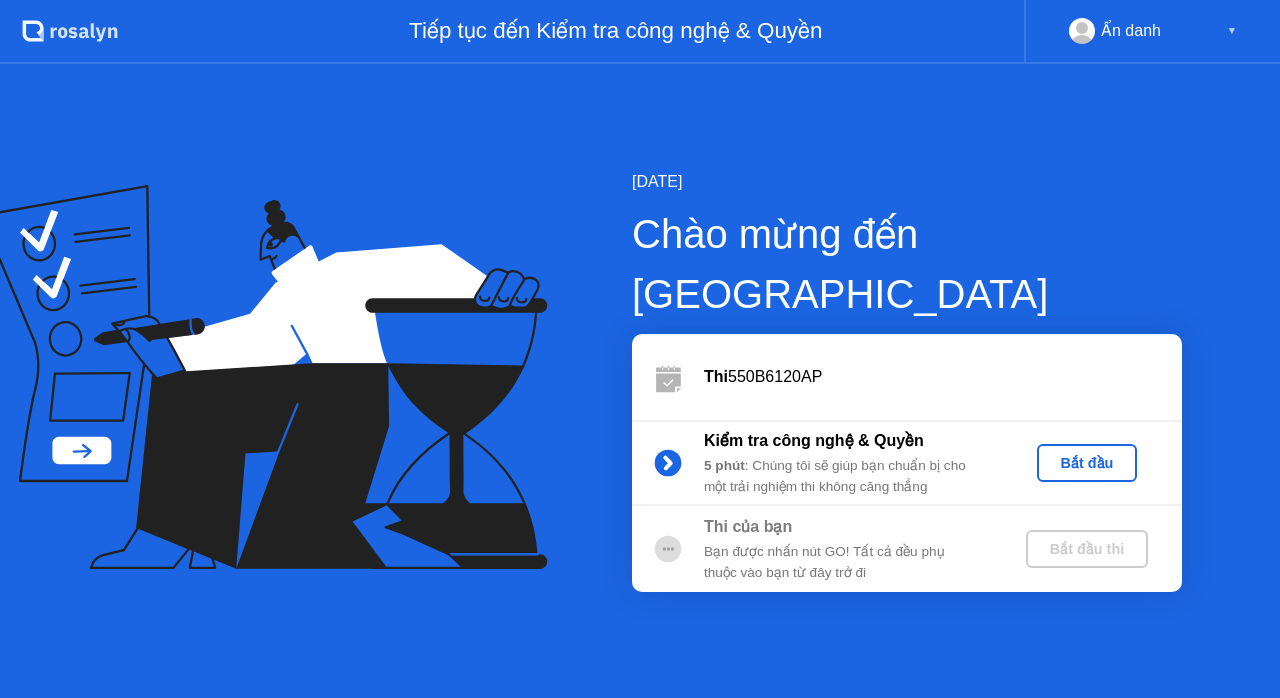 scroll, scrollTop: 0, scrollLeft: 0, axis: both 